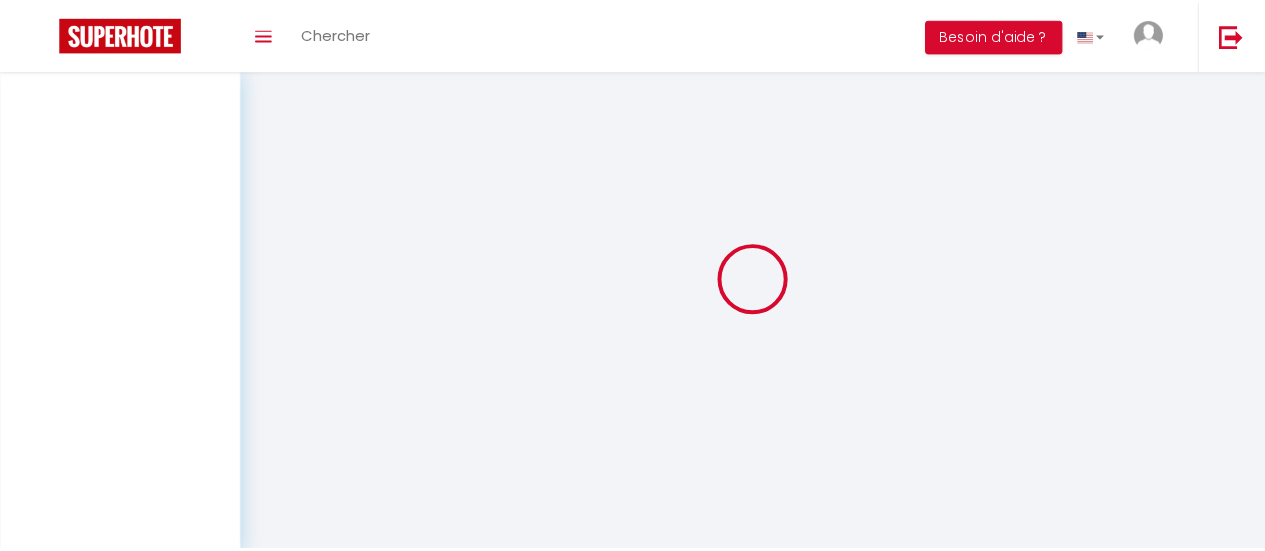 scroll, scrollTop: 0, scrollLeft: 0, axis: both 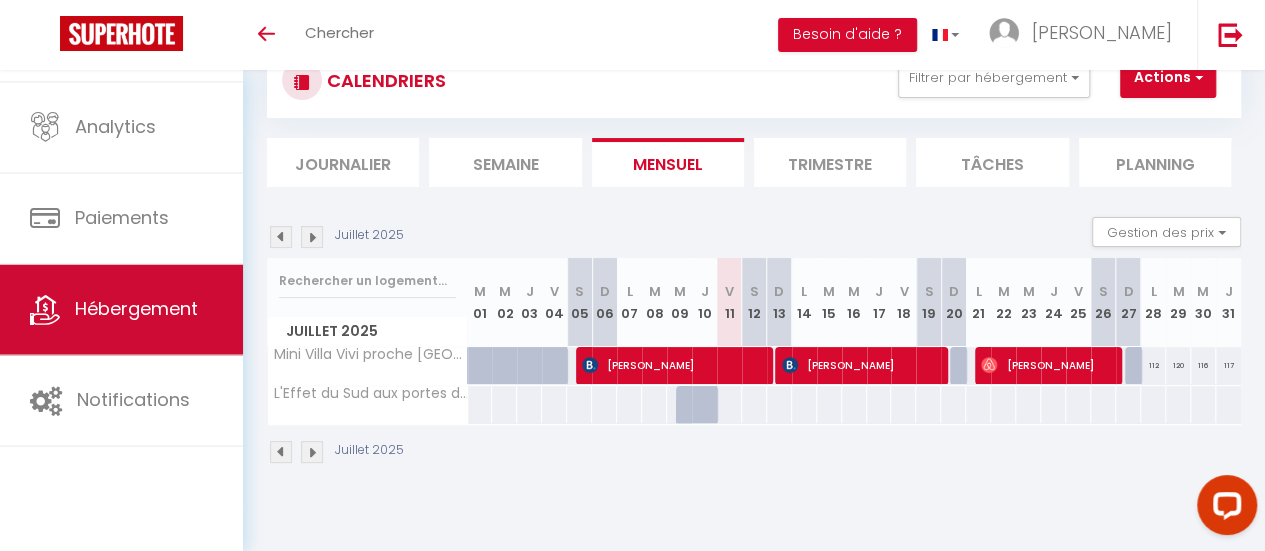 click on "Hébergement" at bounding box center [136, 309] 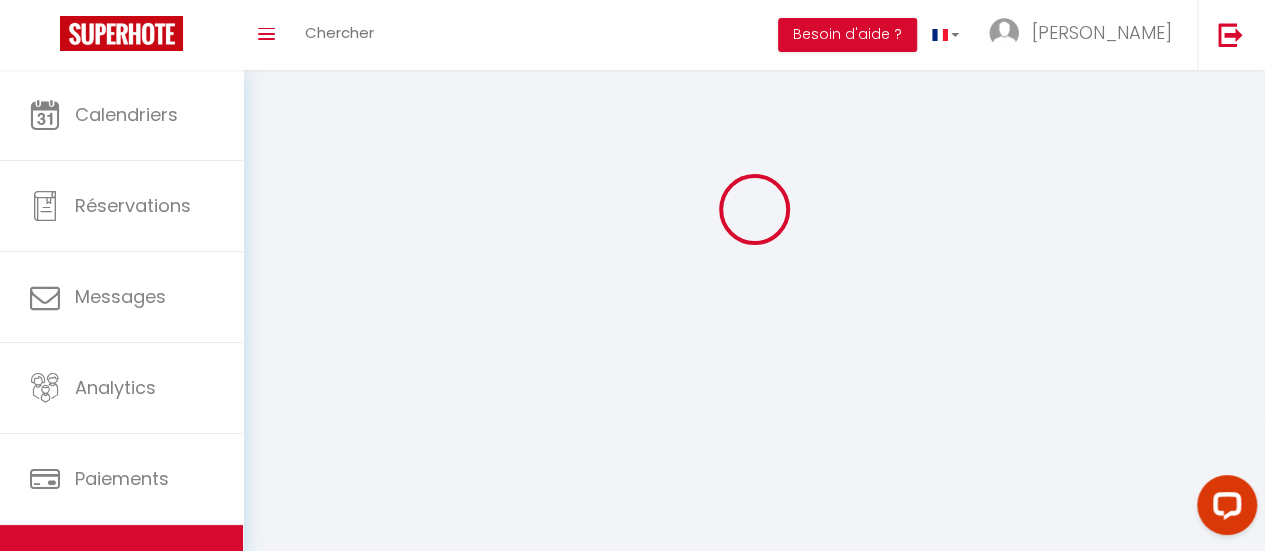 scroll, scrollTop: 0, scrollLeft: 0, axis: both 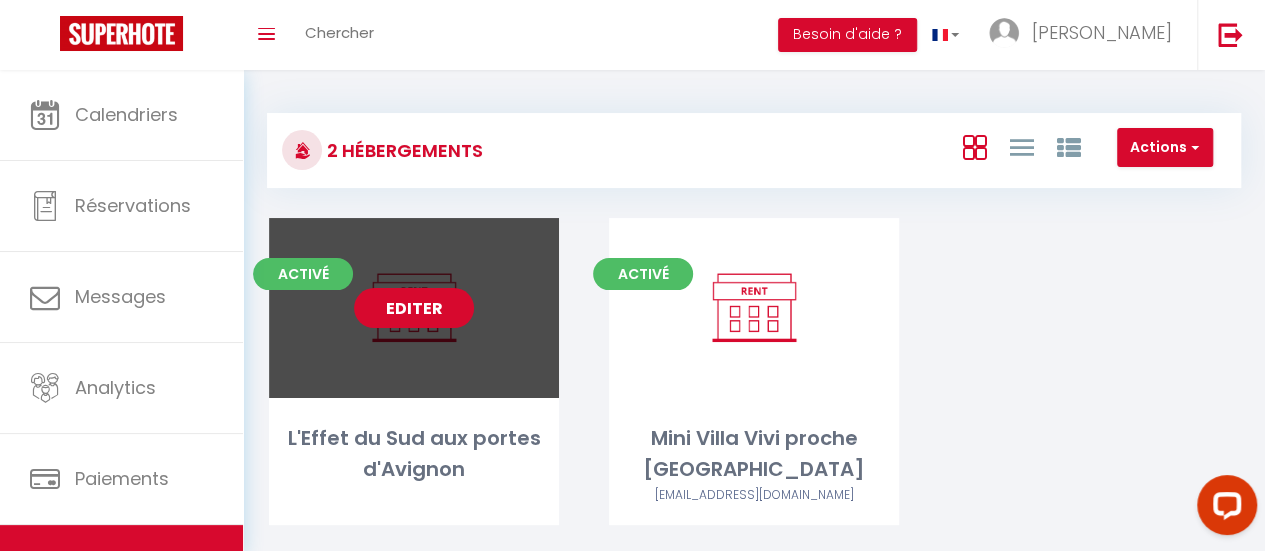 select on "3" 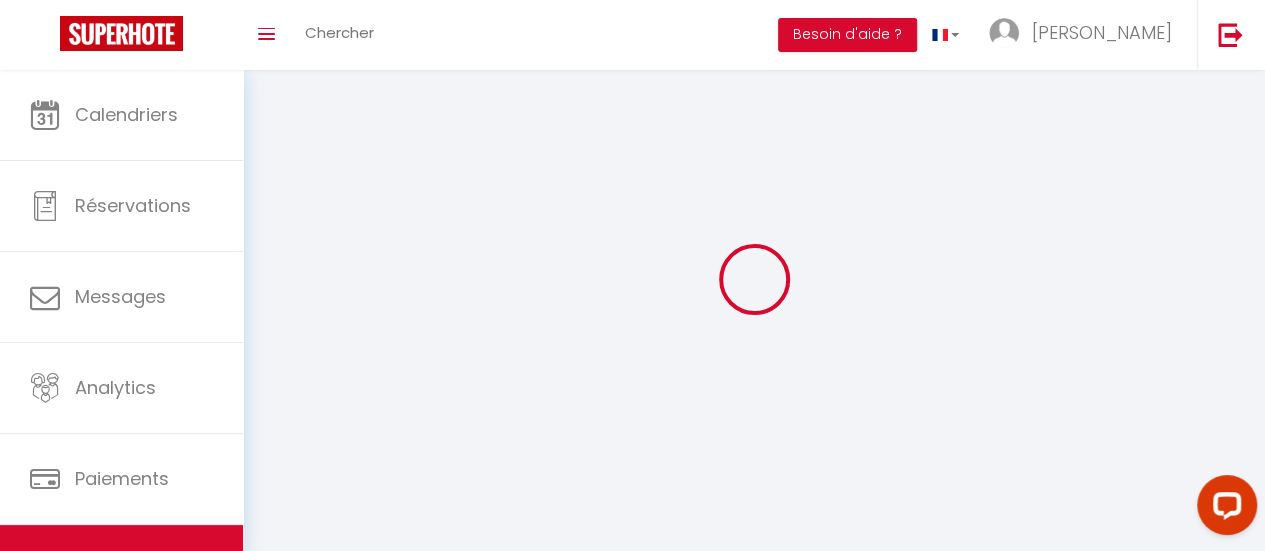 select 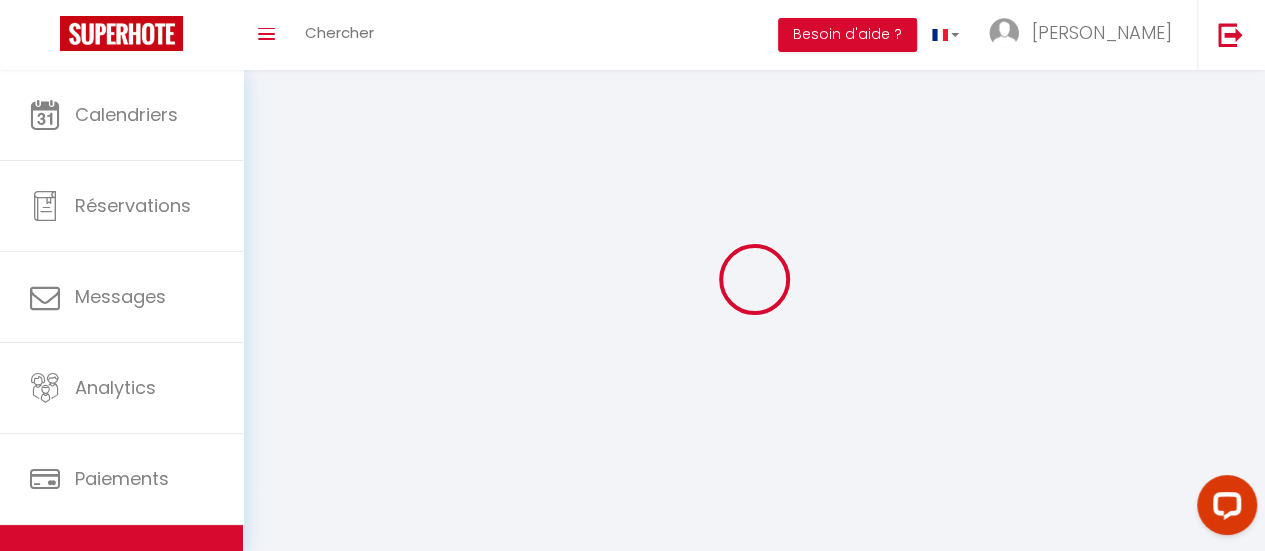 select 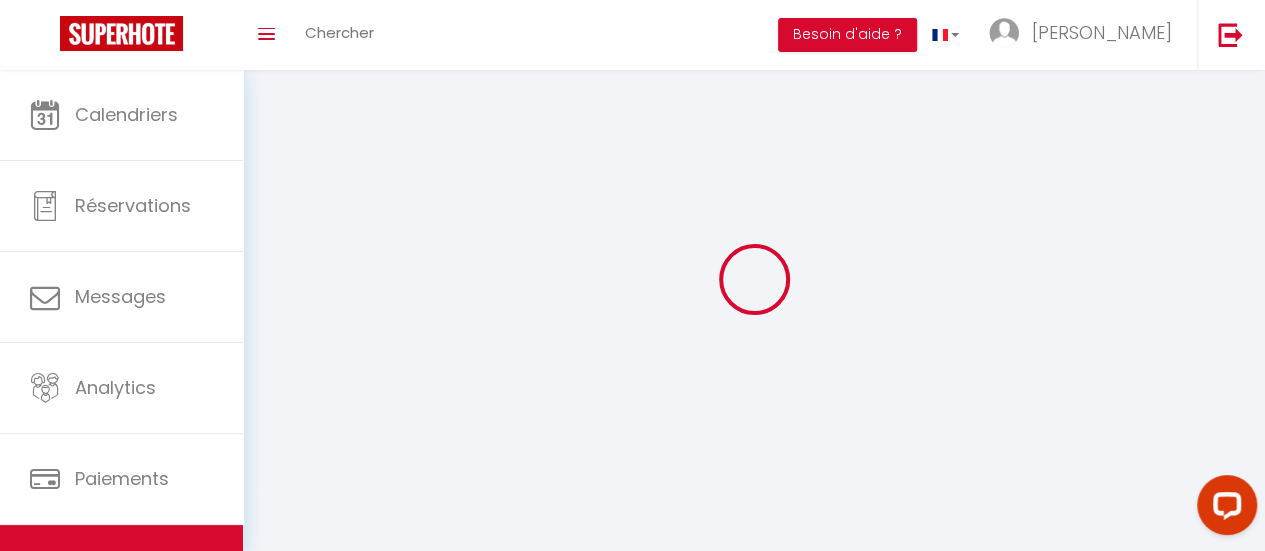 select on "houses" 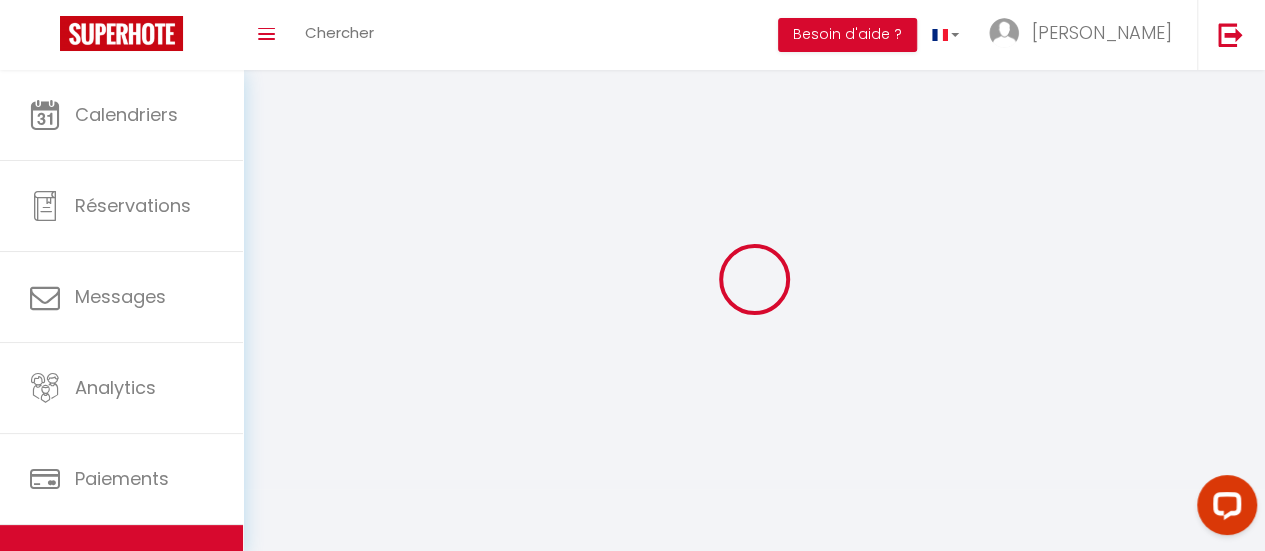 select on "8" 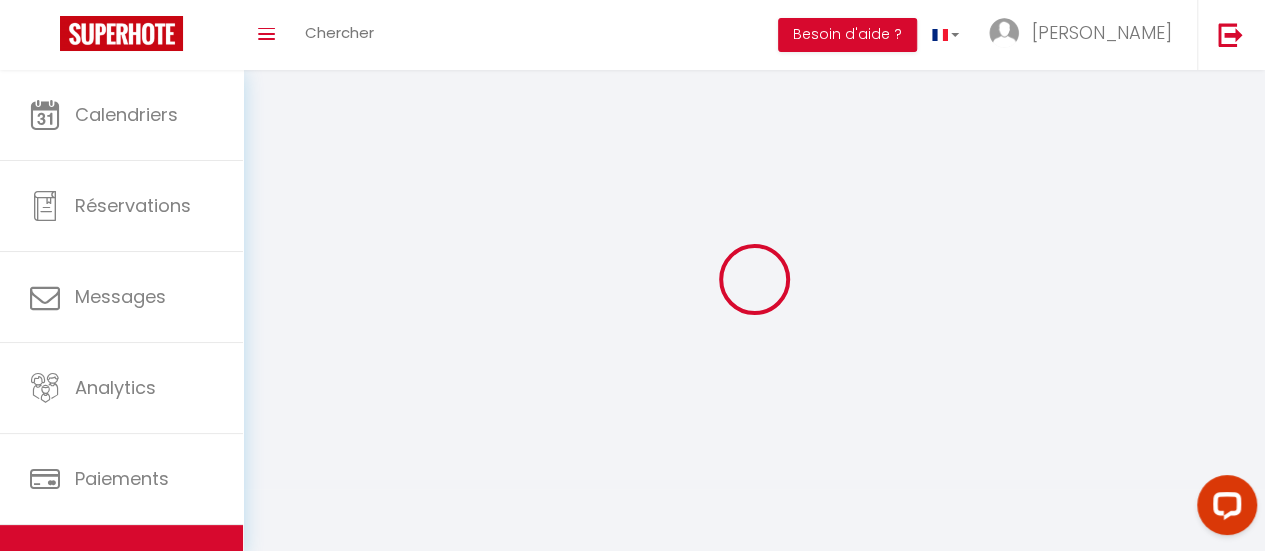 select 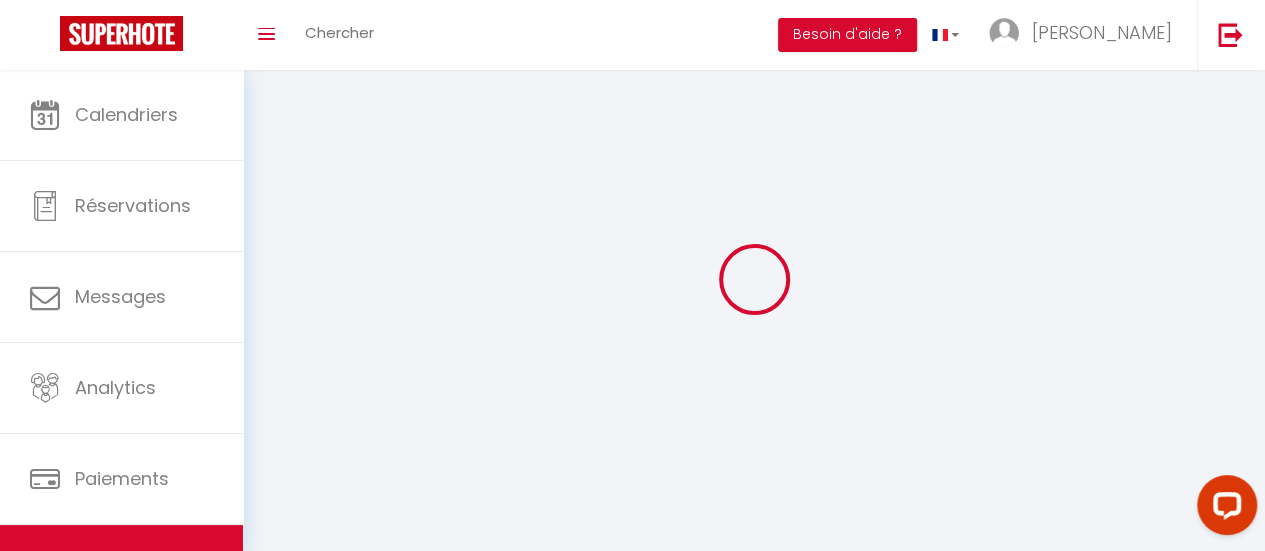 select 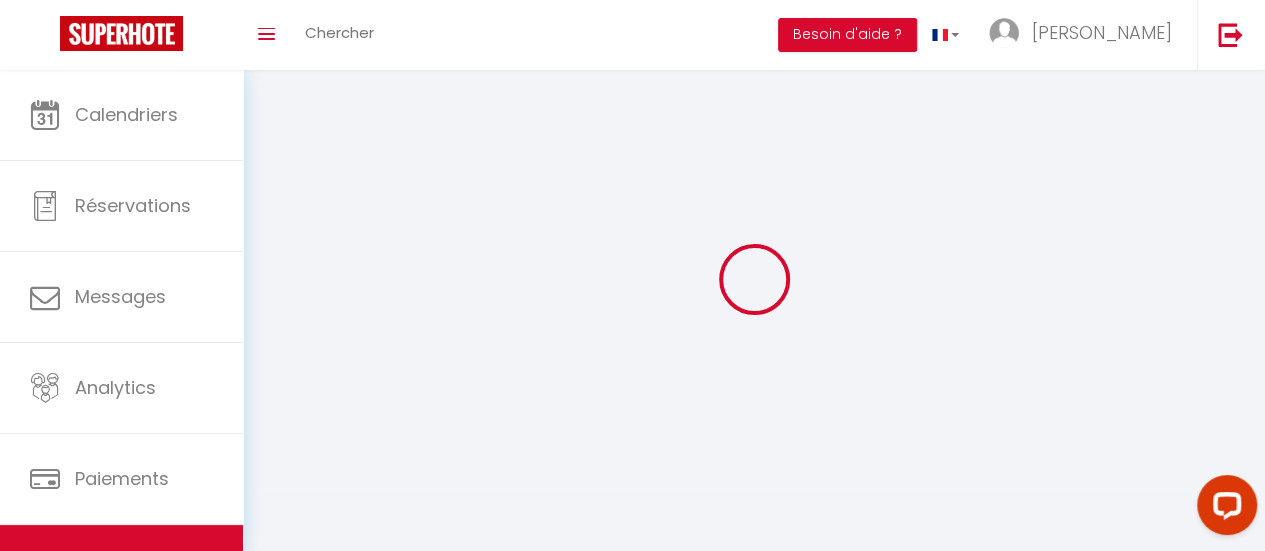 checkbox on "false" 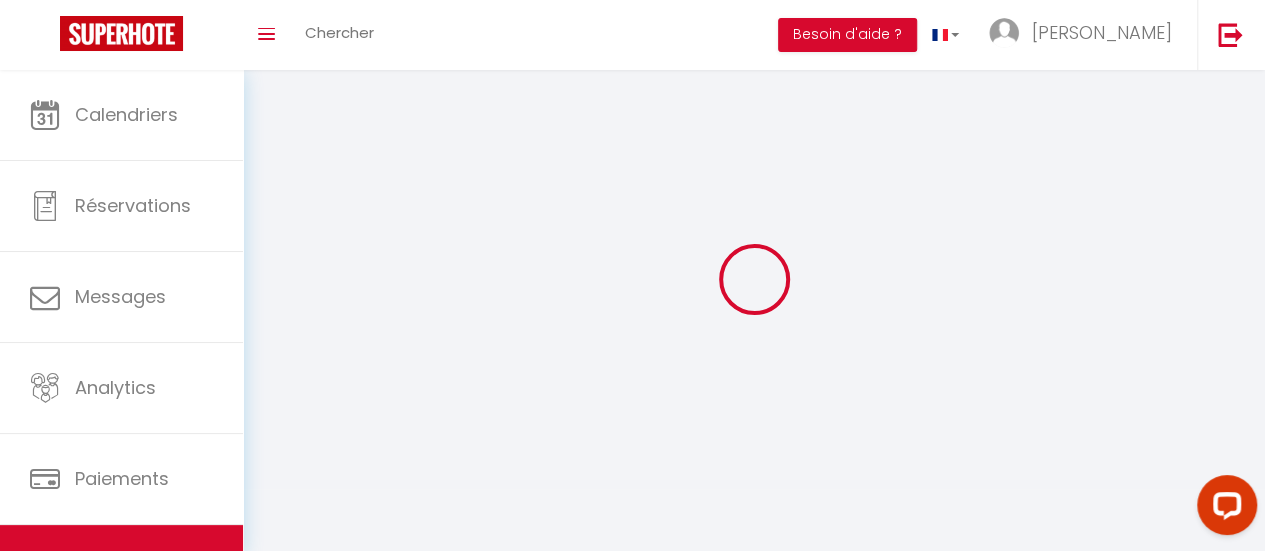 checkbox on "false" 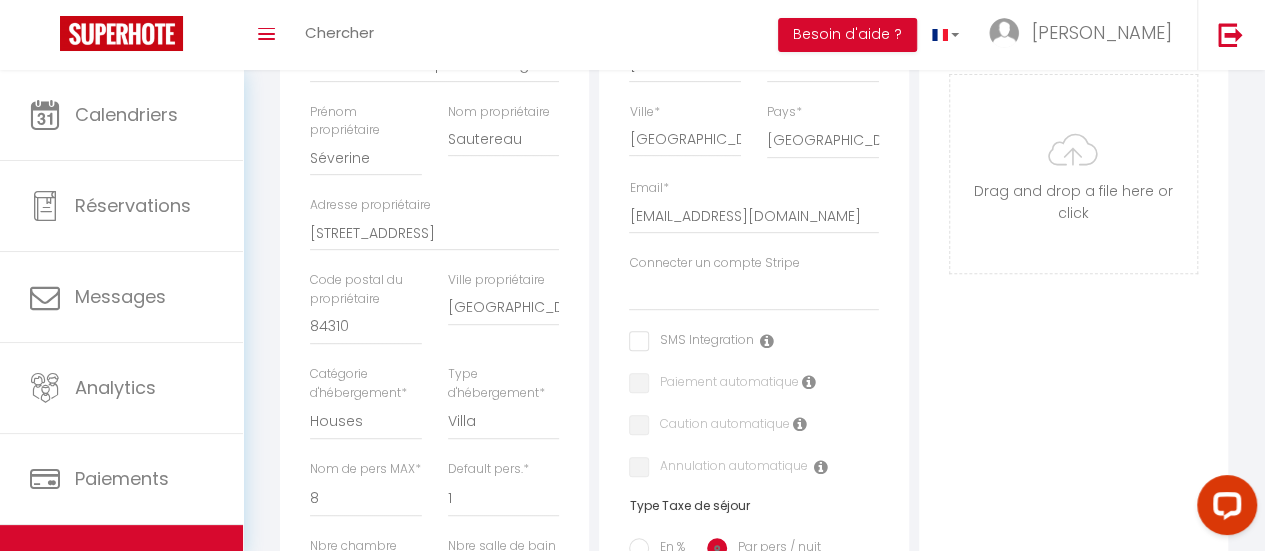 scroll, scrollTop: 356, scrollLeft: 0, axis: vertical 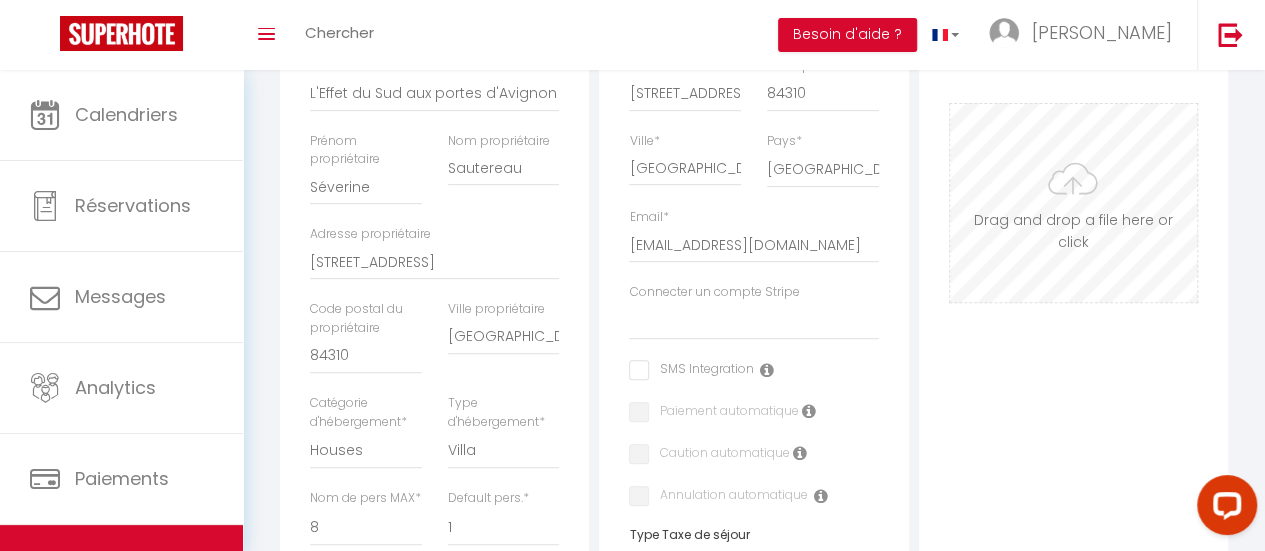 click on "Photo" at bounding box center (1073, 203) 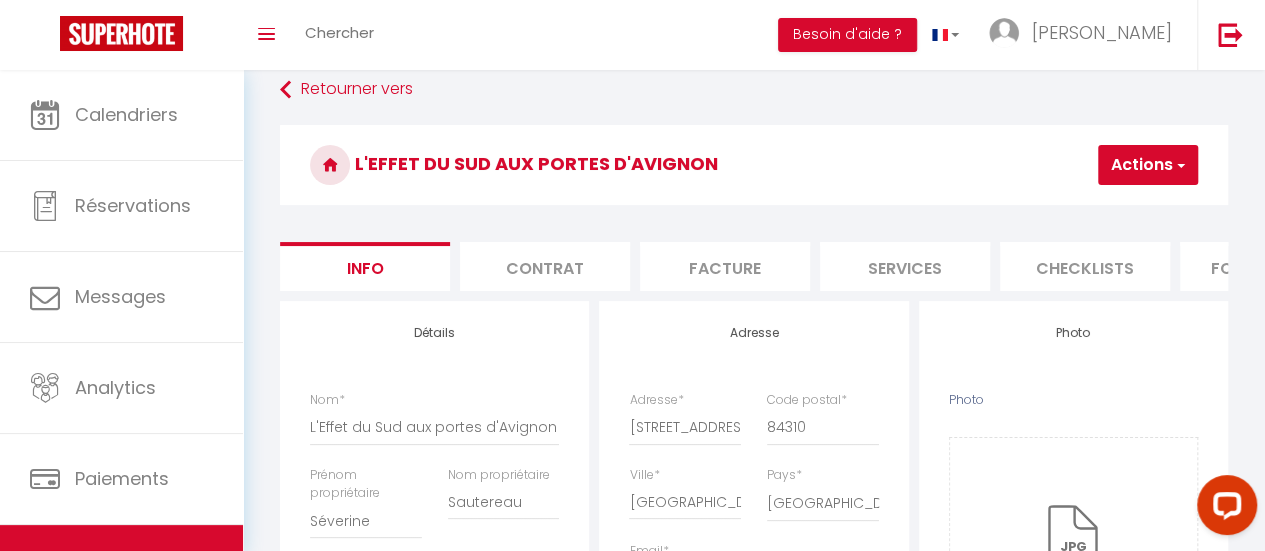scroll, scrollTop: 0, scrollLeft: 0, axis: both 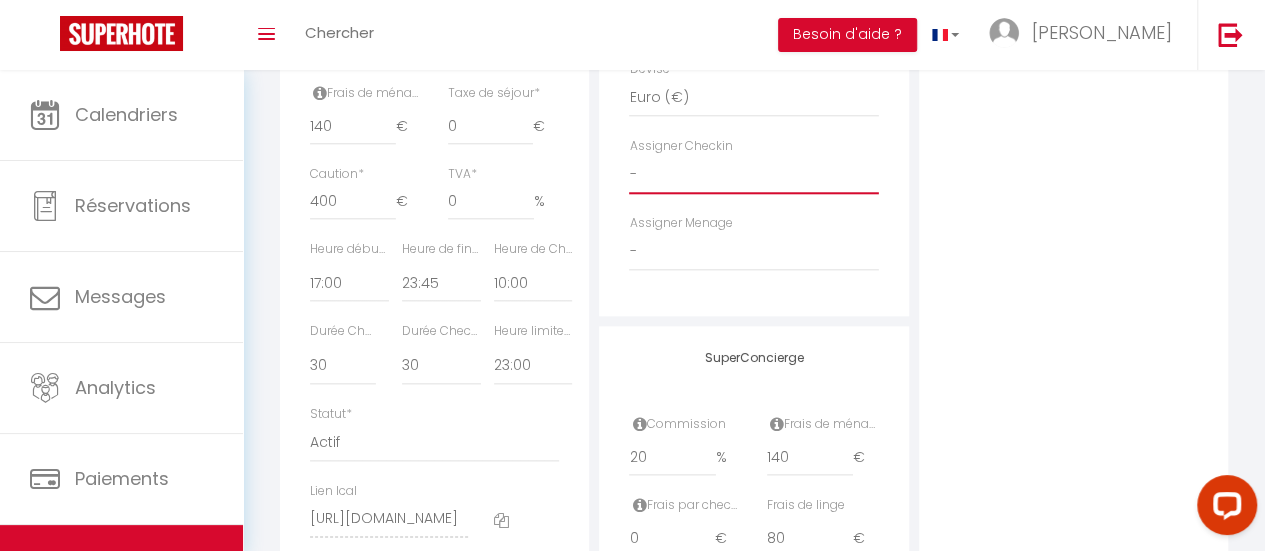 click on "-
[PERSON_NAME]" at bounding box center [753, 175] 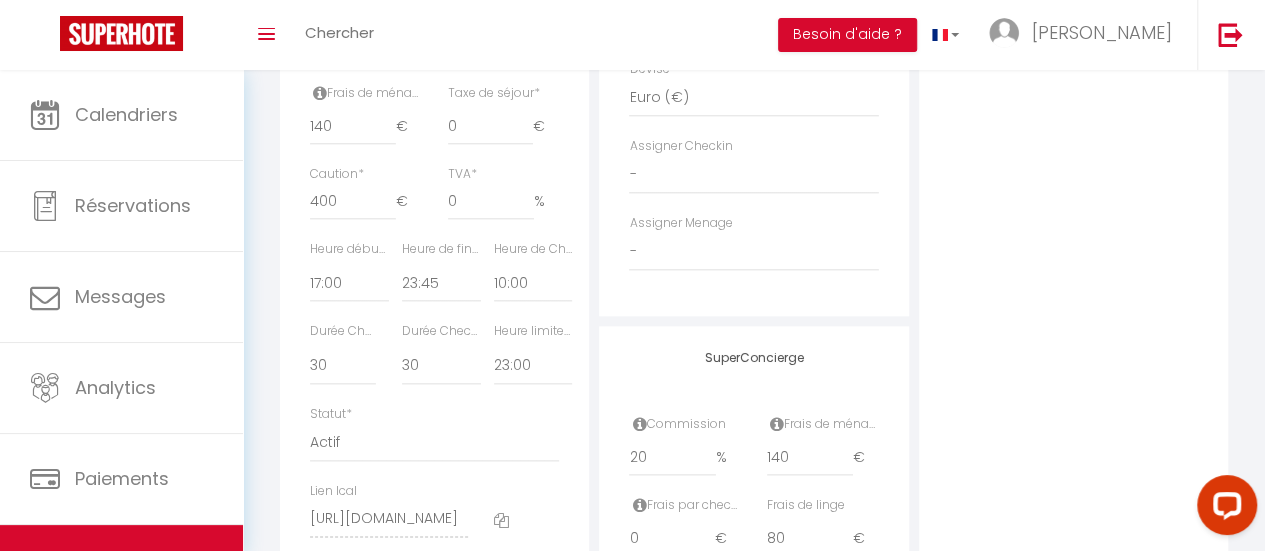 click on "Photo
Photo
Drag and drop a file here or click Ooops, something wrong appended. Remove jpg   IMG_9137.jpg Drag and drop or click to replace" at bounding box center [1073, 7] 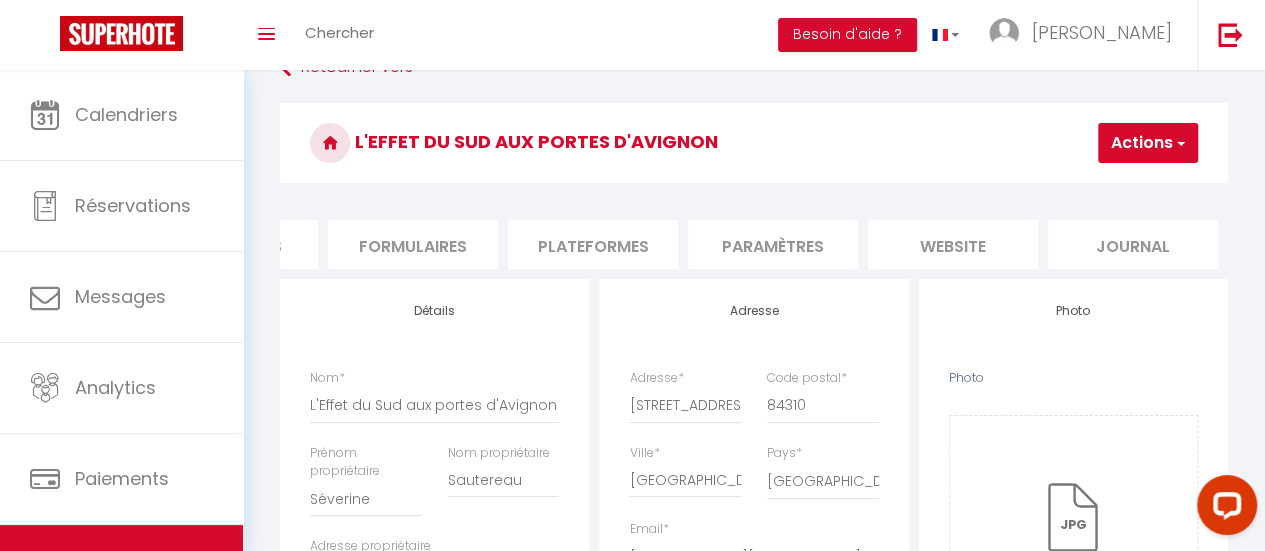 scroll, scrollTop: 39, scrollLeft: 0, axis: vertical 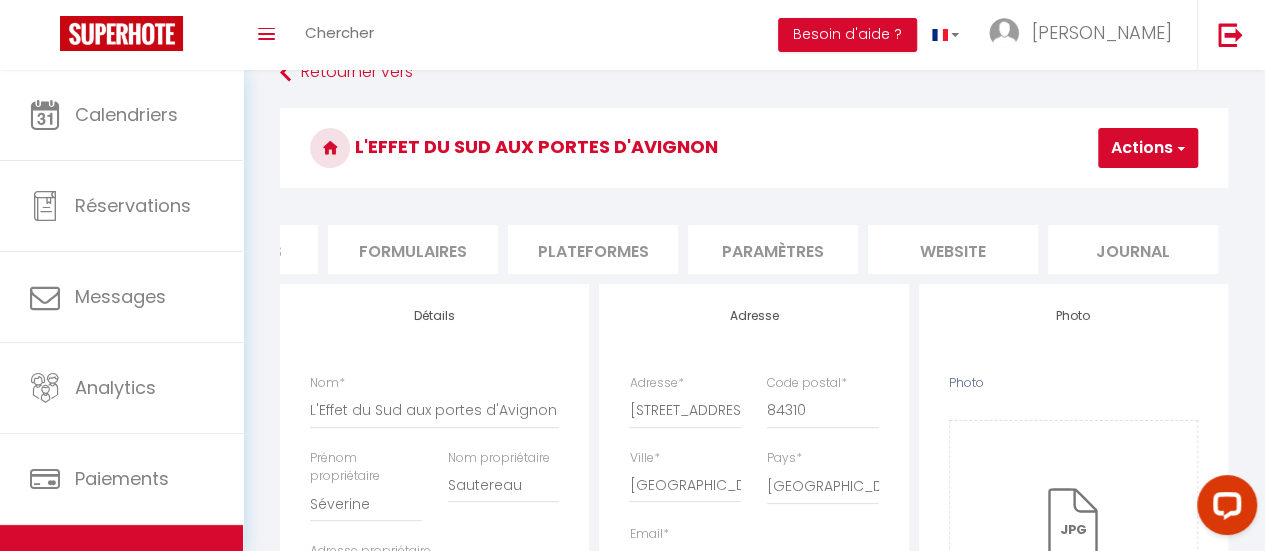 click on "website" at bounding box center [953, 249] 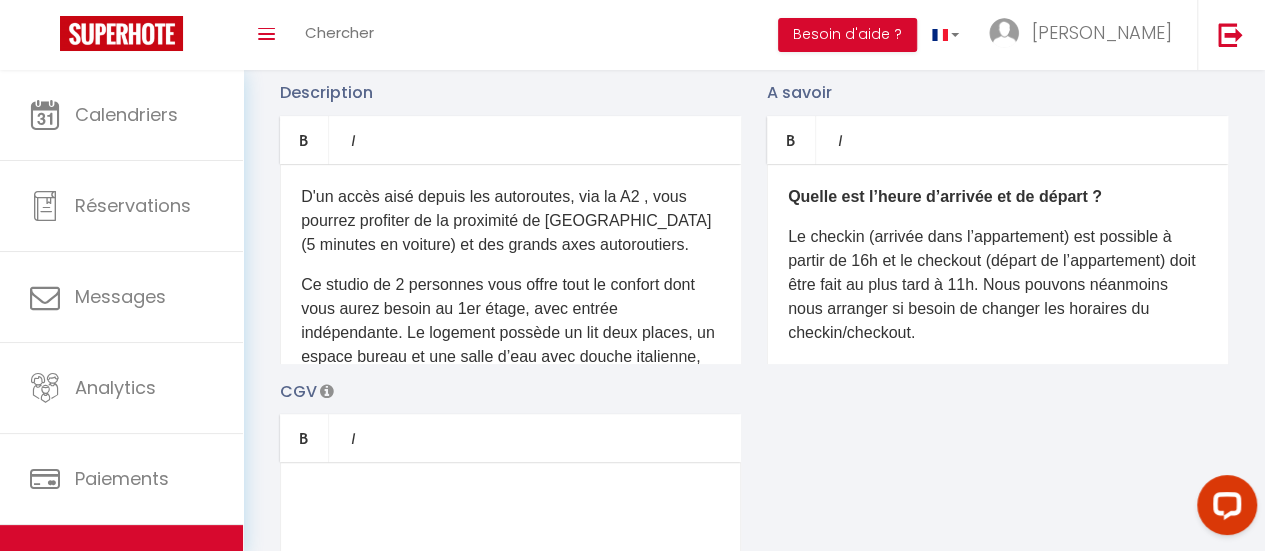 scroll, scrollTop: 340, scrollLeft: 0, axis: vertical 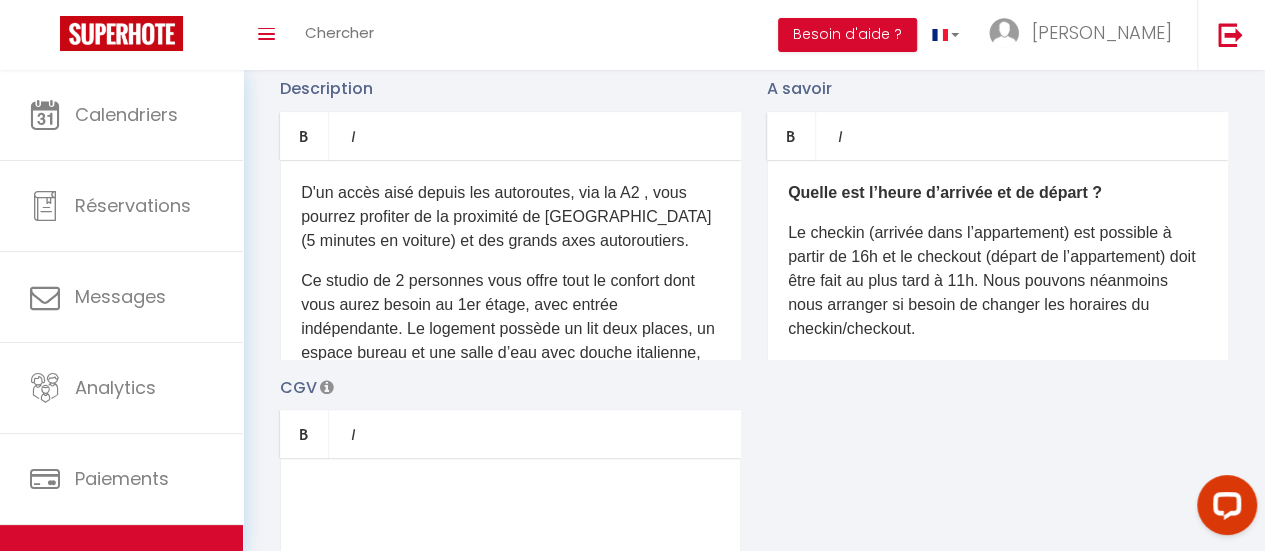 click on "Le checkin (arrivée dans l’appartement) est possible à partir de 16h et le checkout (départ de l’appartement) doit être fait au plus tard à 11h. Nous pouvons néanmoins nous arranger si besoin de changer les horaires du checkin/checkout." at bounding box center [997, 281] 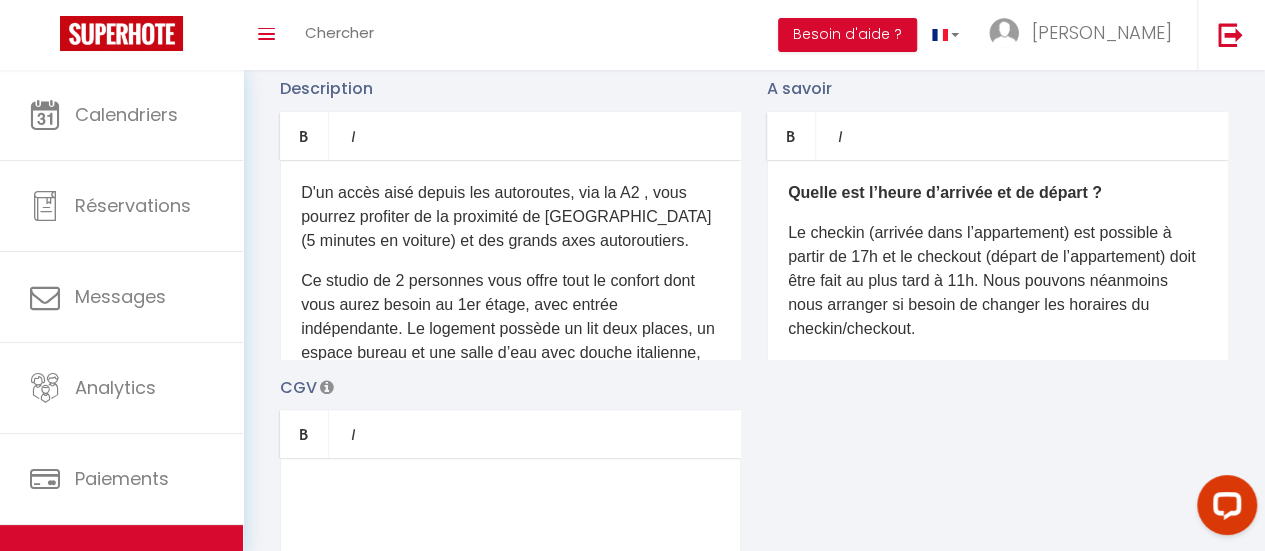 click on "Le checkin (arrivée dans l’appartement) est possible à partir de 17h et le checkout (départ de l’appartement) doit être fait au plus tard à 11h. Nous pouvons néanmoins nous arranger si besoin de changer les horaires du checkin/checkout." at bounding box center (997, 281) 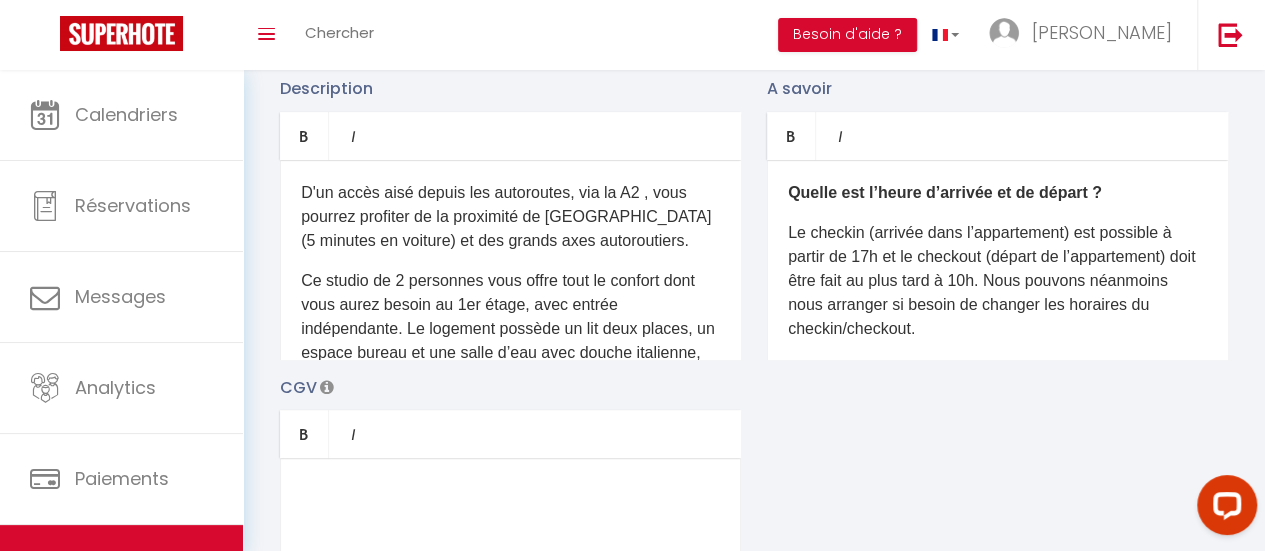 drag, startPoint x: 1228, startPoint y: 220, endPoint x: 1226, endPoint y: 240, distance: 20.09975 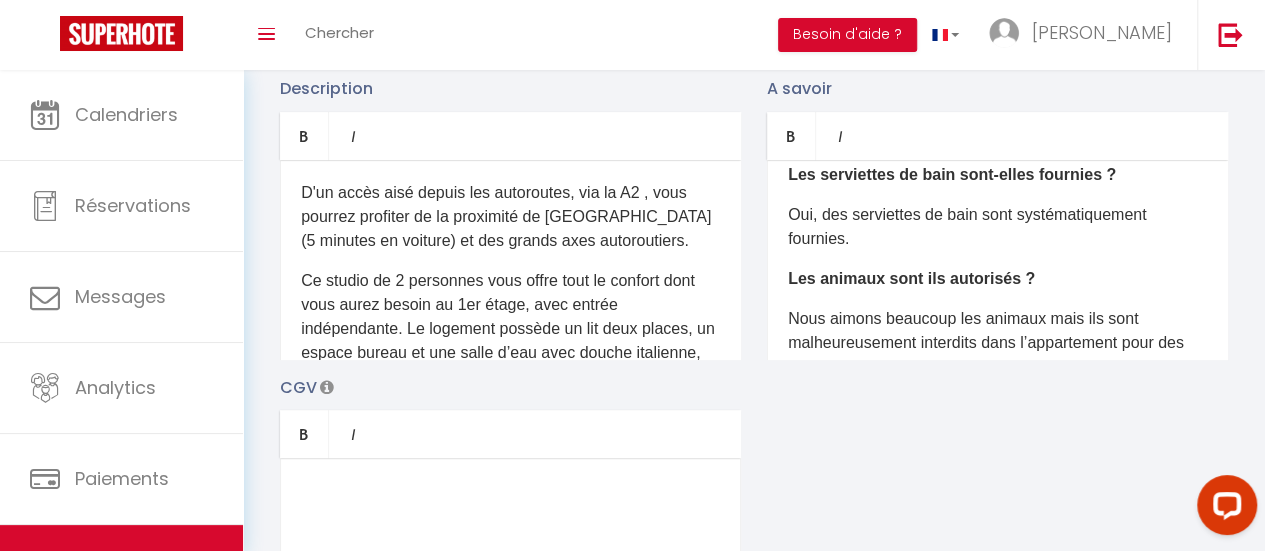 scroll, scrollTop: 246, scrollLeft: 0, axis: vertical 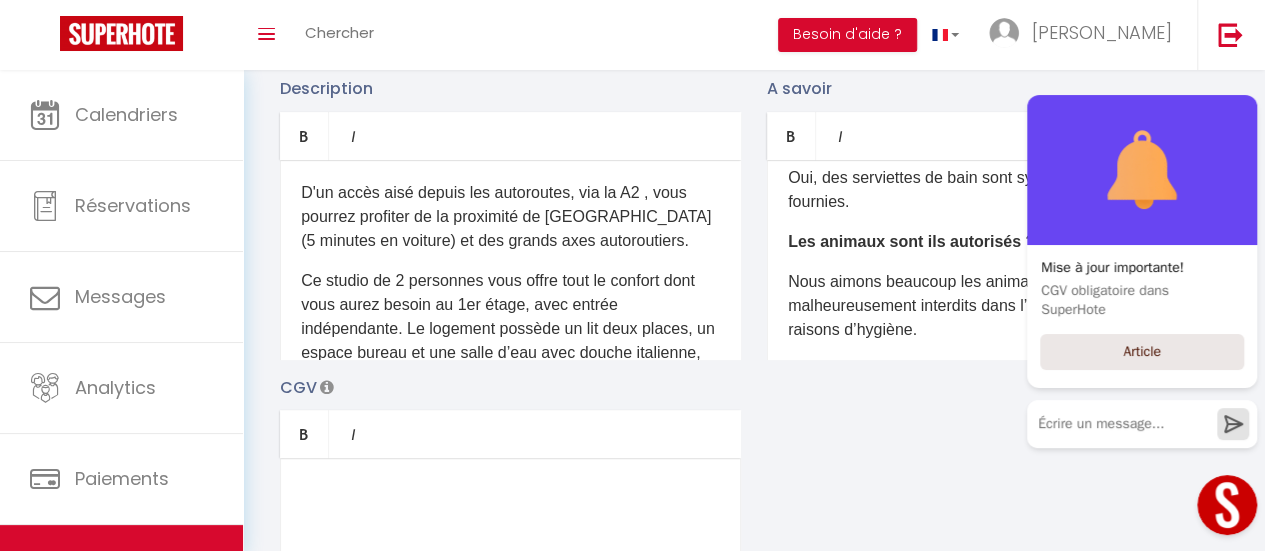 click on "Description   Bold Italic Rich text editor D'un accès aisé depuis les autoroutes, via la A2 , vous pourrez profiter de la proximité de [GEOGRAPHIC_DATA] (5 minutes en voiture) et des grands axes autoroutiers.
Ce studio de 2 personnes vous offre tout le confort dont vous aurez besoin au 1er étage, avec entrée indépendante. Le logement possède un lit deux places, un espace bureau et une salle d’eau avec douche italienne, wc et meuble vasque. Une cuisine équipée d'un réfrigérateur, d’une plaque de cuisson, d’un four micro ondes et de vaisselle, des dosettes de café et une machine à café sont à votre disposition. Une télé avec Netflix et le Wifi gratuit sont accessibles gratuitement. Aucun soucis pour stationner, avec un parking à l’arrière du bâtiment et du stationnement dans la rue. Linge de lit et de toilette fournis.
A savoir   Bold Italic Rich text editor Quelle est l’heure d’arrivée et de départ ?   CGV   Bold" at bounding box center (754, 366) 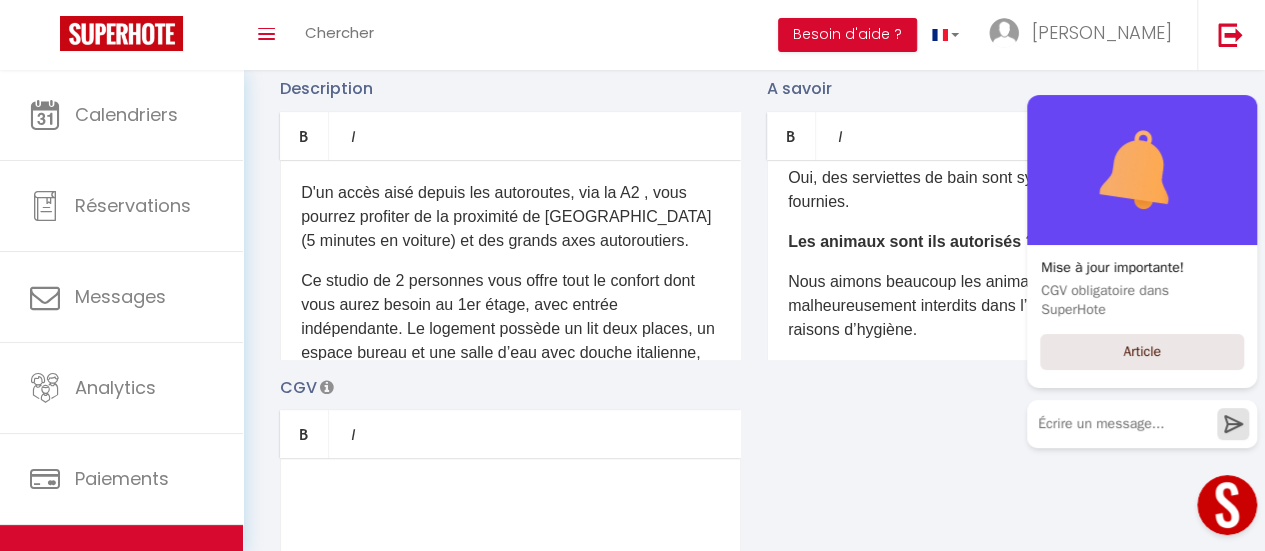 click on "Nous aimons beaucoup les animaux mais ils sont malheureusement interdits dans l’appartement pour des raisons d’hygiène." at bounding box center (997, 306) 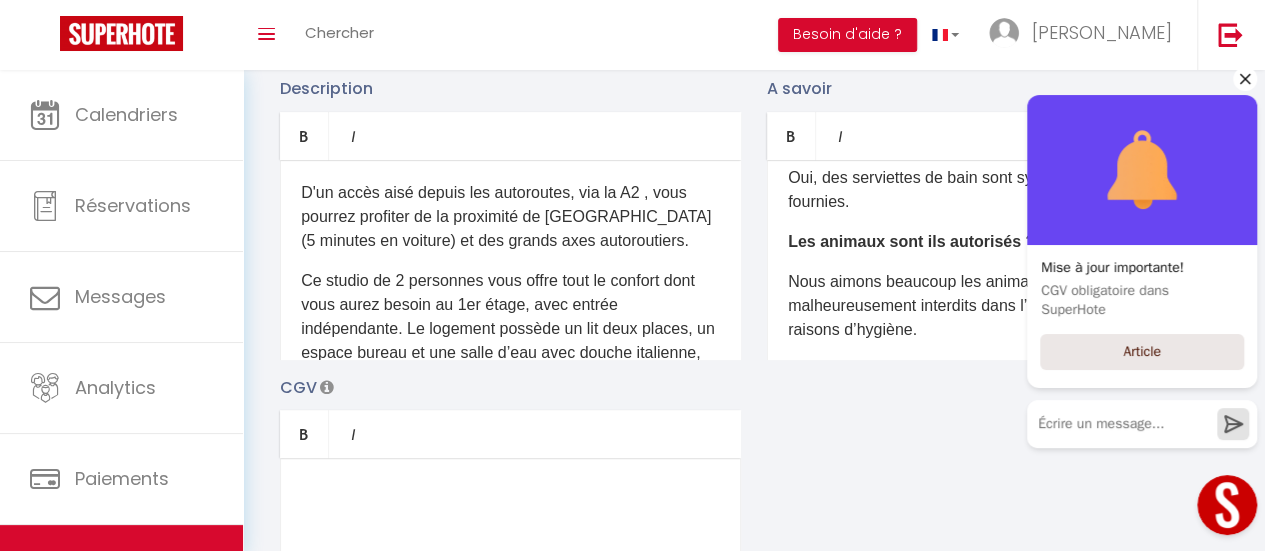 click 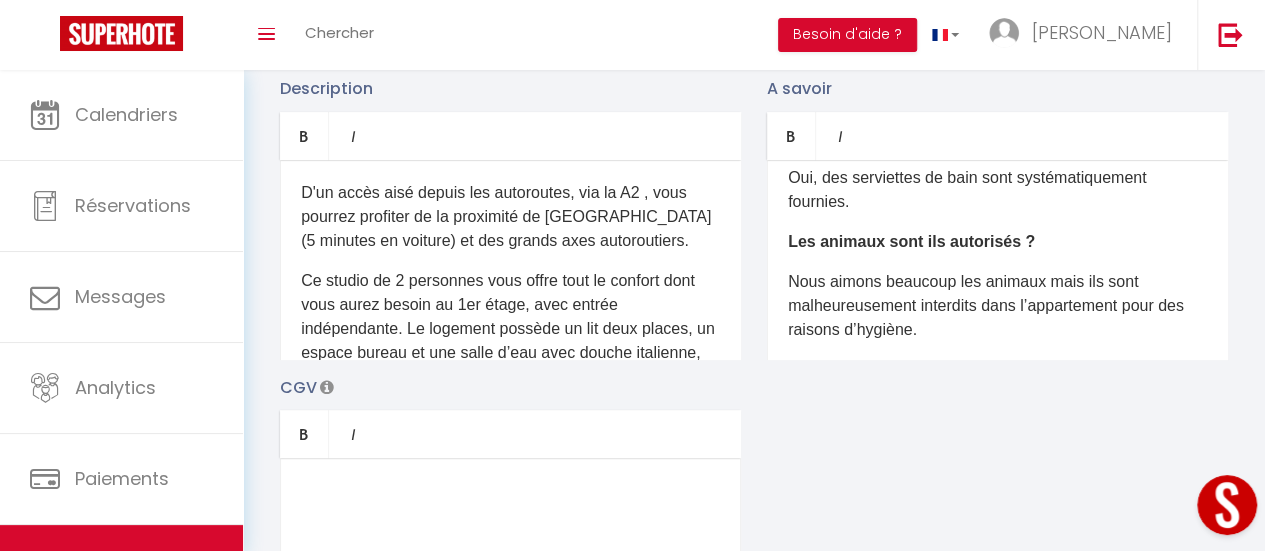 click on "Nous aimons beaucoup les animaux mais ils sont malheureusement interdits dans l’appartement pour des raisons d’hygiène." at bounding box center [997, 306] 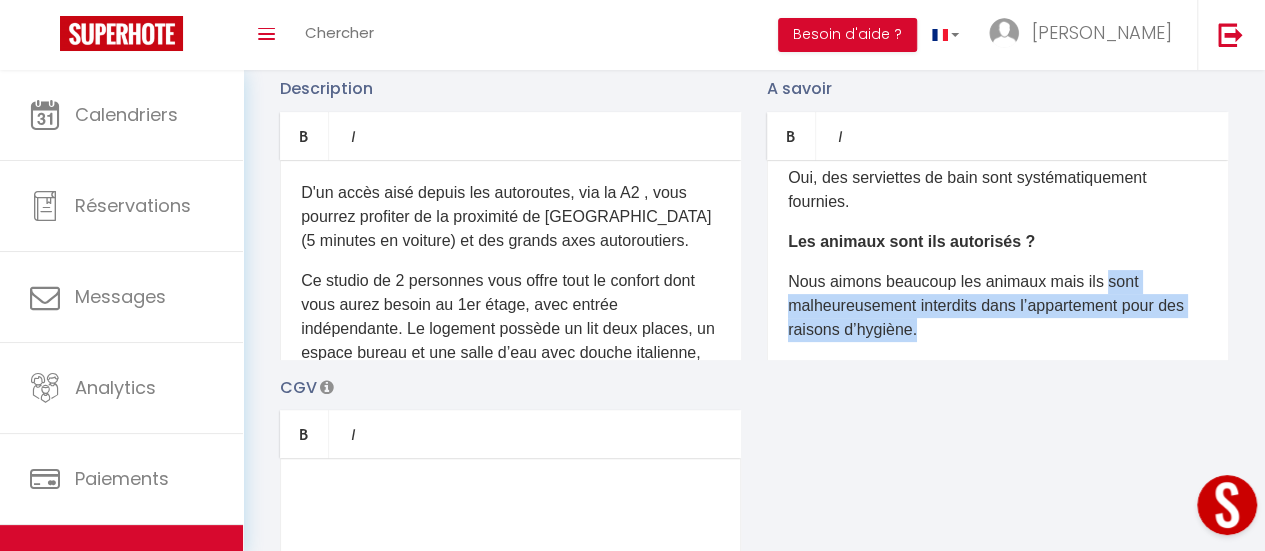 drag, startPoint x: 996, startPoint y: 337, endPoint x: 1104, endPoint y: 299, distance: 114.49017 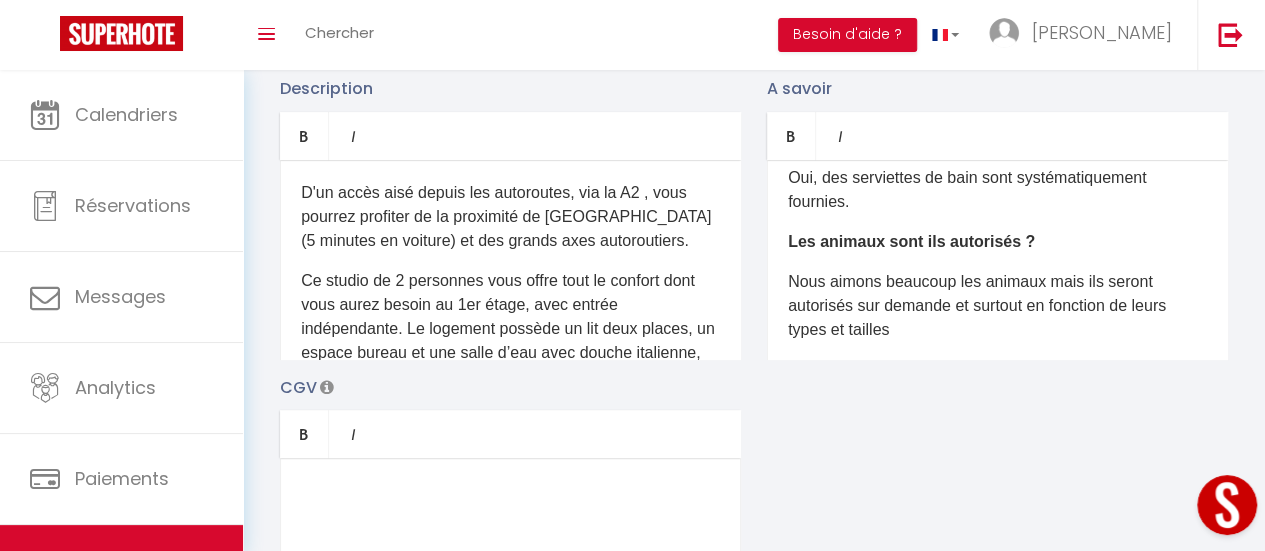scroll, scrollTop: 357, scrollLeft: 0, axis: vertical 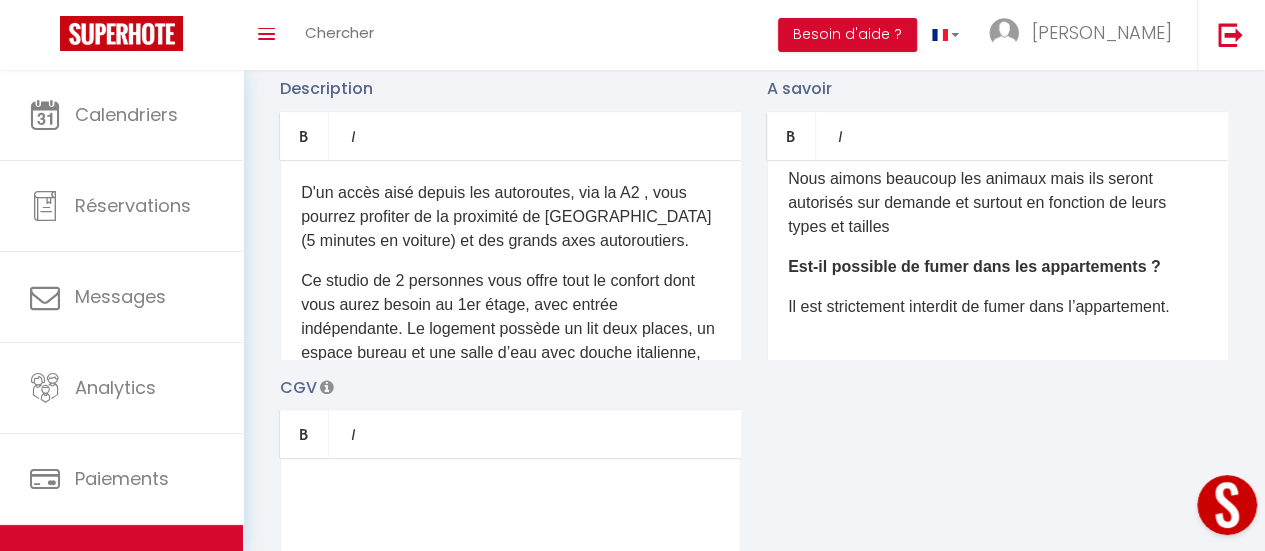 click on "Quelle est l’heure d’arrivée et de départ ?
Le checkin (arrivée dans l’appartement) est possible à partir de 17h et le checkout (départ de l’appartement) doit être fait au plus tard à 10h. Nous pouvons néanmoins nous arranger si besoin de changer les horaires du checkin/checkout.
Les serviettes de bain sont-elles fournies ?
Oui, des serviettes de bain sont systématiquement fournies.
Les animaux sont ils autorisés ?
Nous aimons beaucoup les animaux mais ils seront autorisés sur demande et surtout en fonction de leurs types et tailles
Est-il possible de fumer dans les appartements ?
Il est strictement interdit de fumer dans l’appartement." at bounding box center [997, 260] 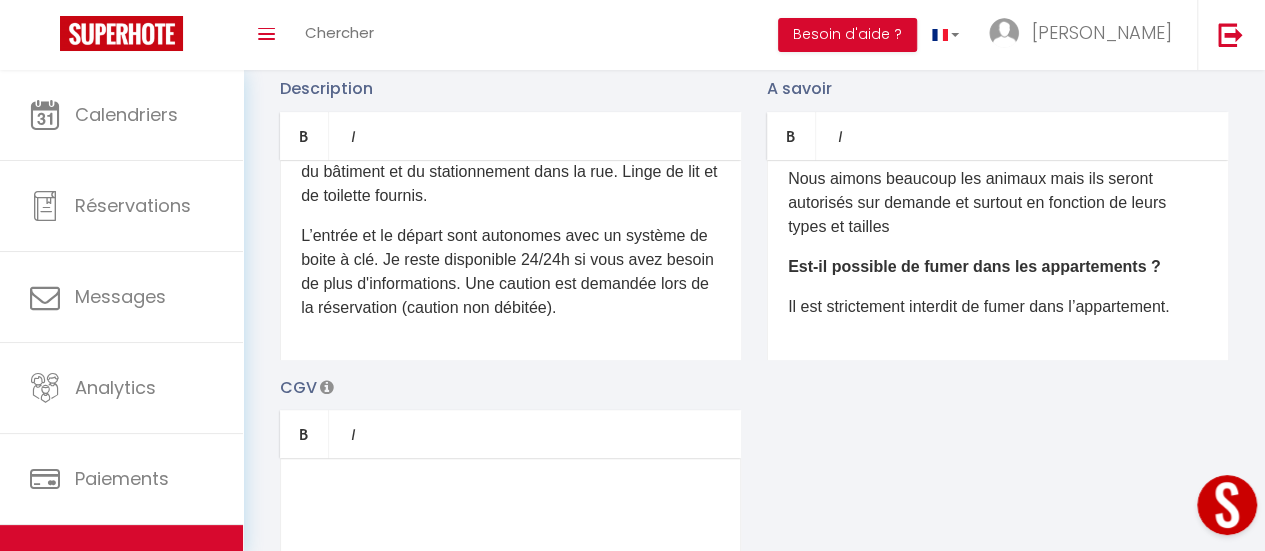 scroll, scrollTop: 0, scrollLeft: 0, axis: both 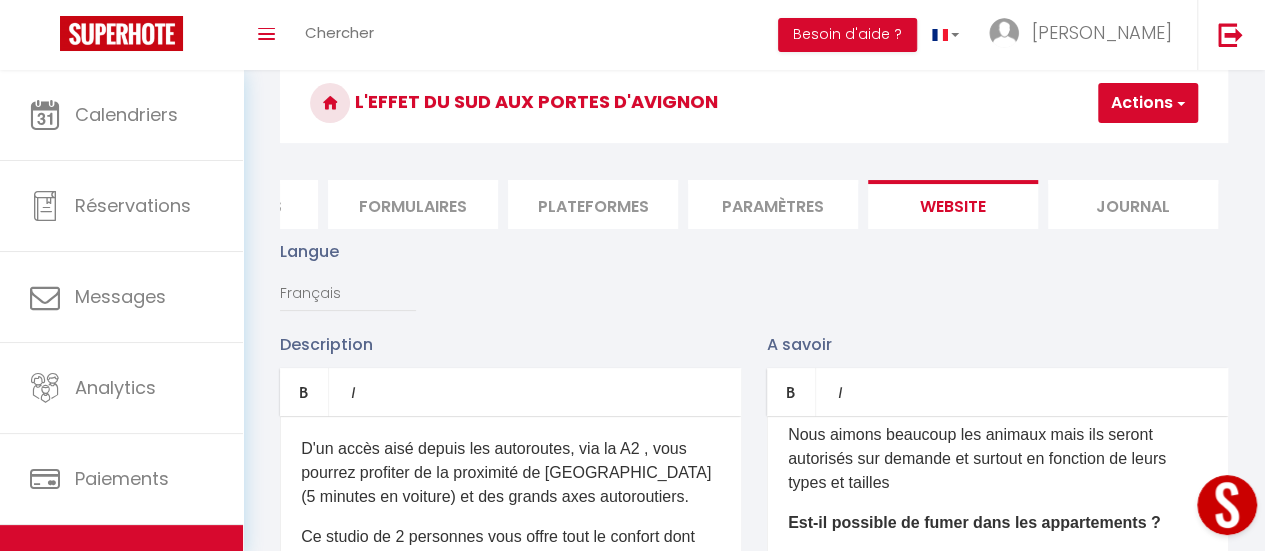 click on "Actions" at bounding box center (1148, 103) 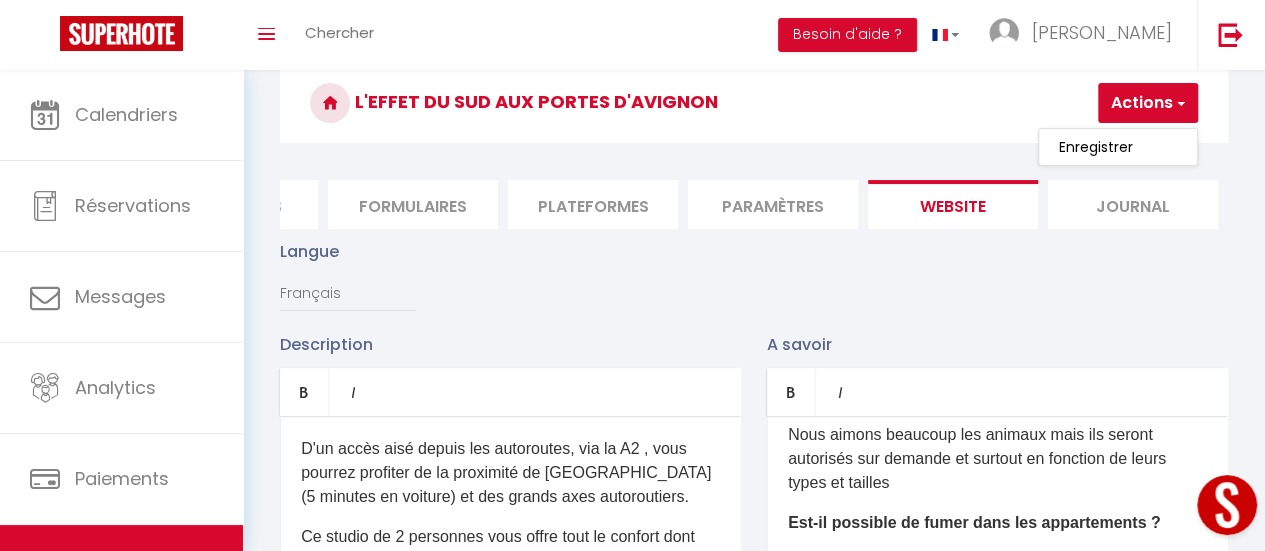 click on "Enregistrer" at bounding box center (1118, 147) 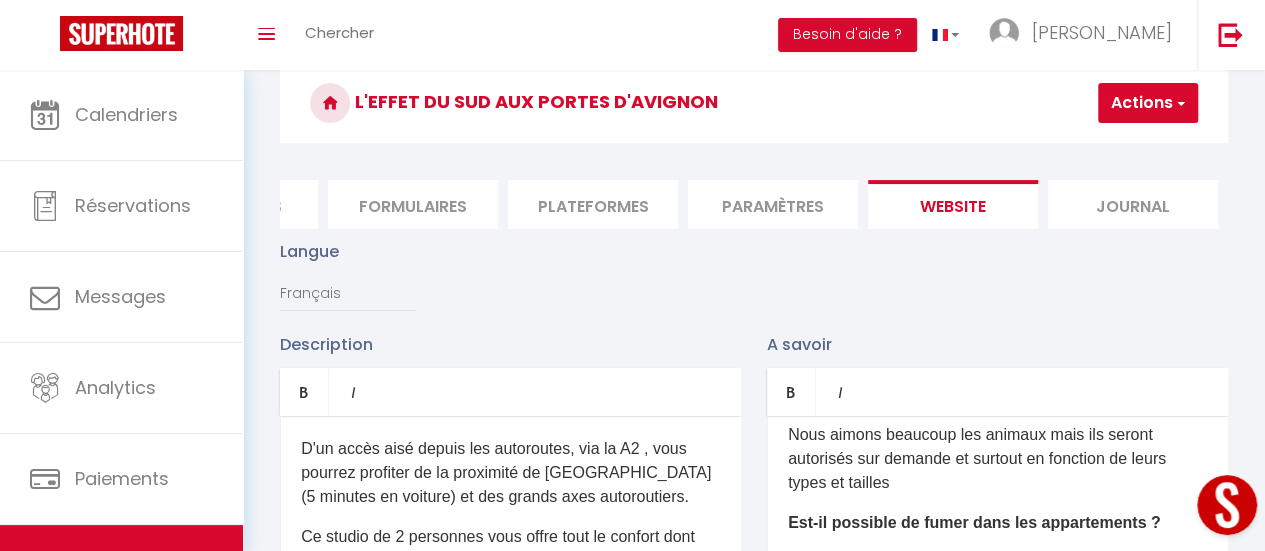 click on "Actions" at bounding box center [1148, 103] 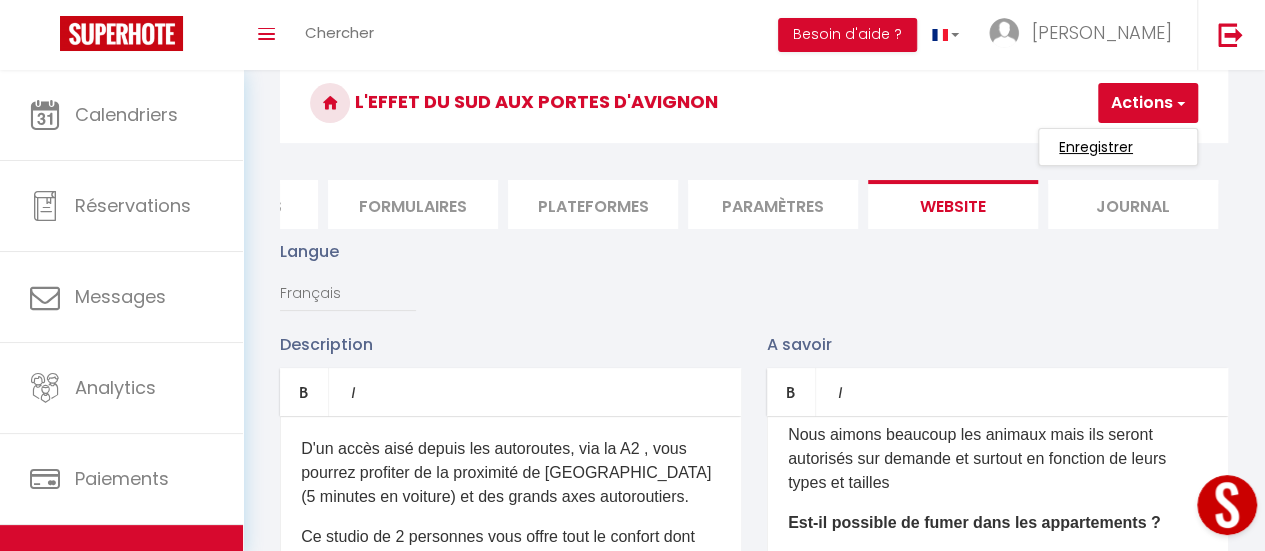 click on "Enregistrer" at bounding box center [1096, 147] 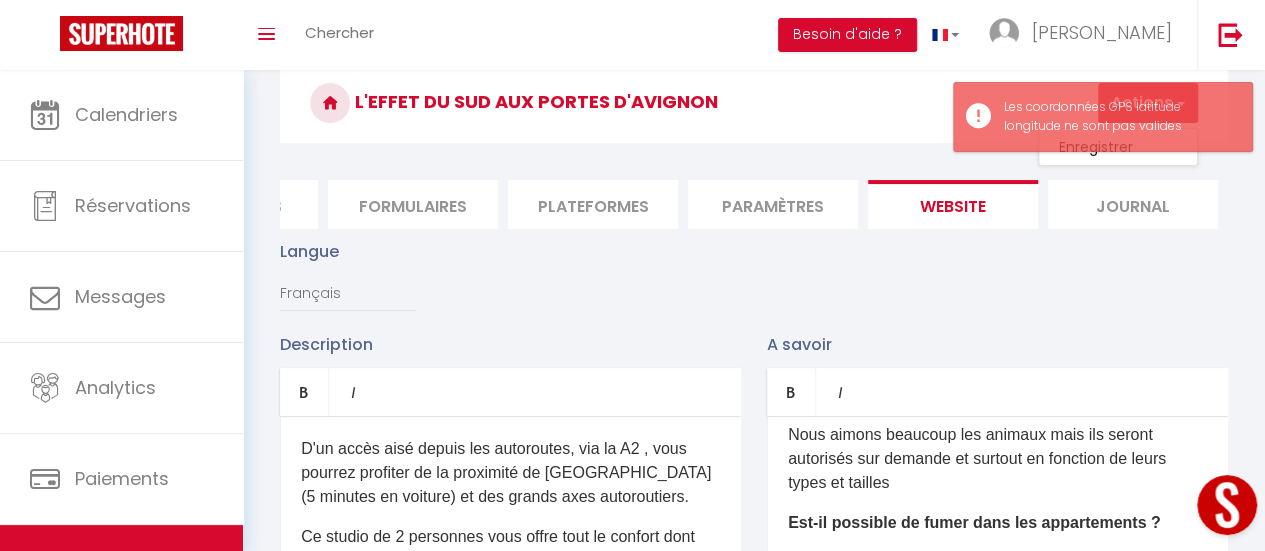 click on "Journal" at bounding box center (1133, 204) 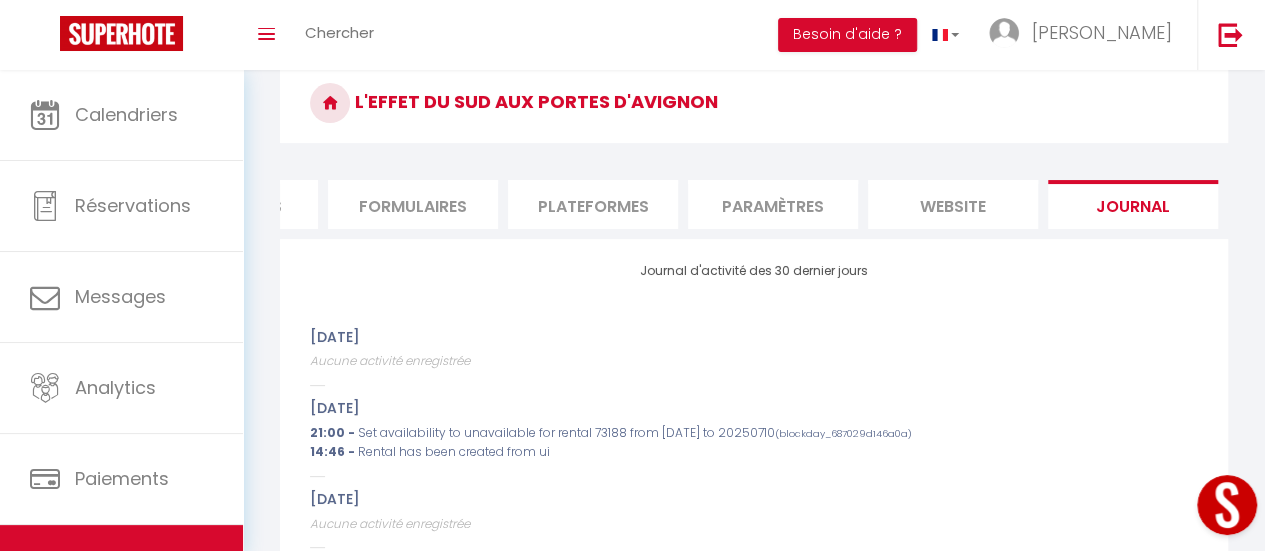 click on "website" at bounding box center (953, 204) 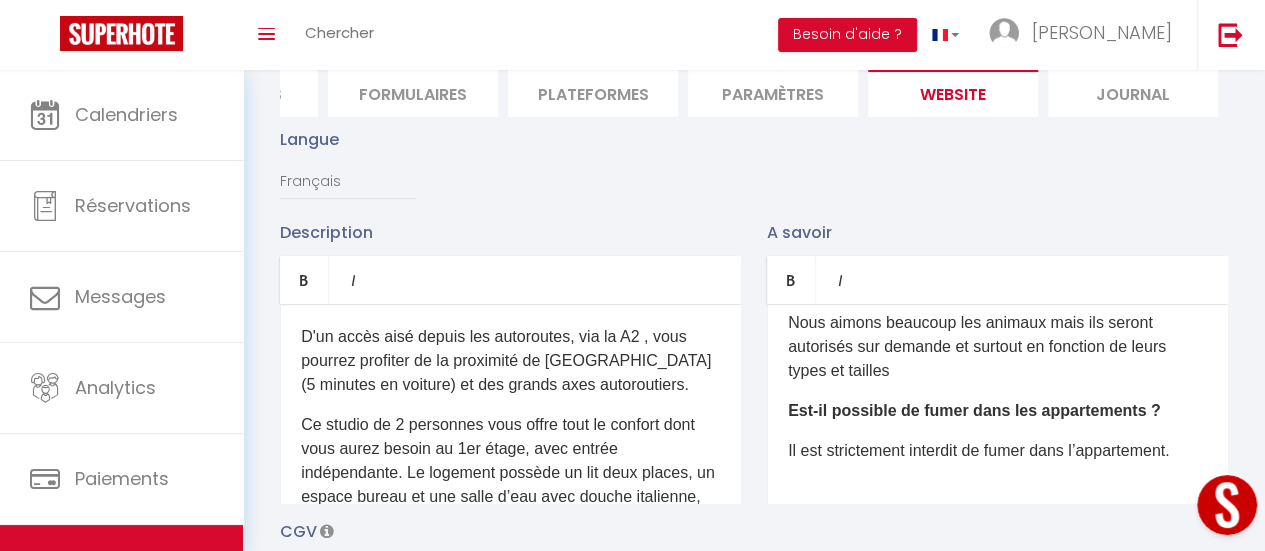 scroll, scrollTop: 184, scrollLeft: 0, axis: vertical 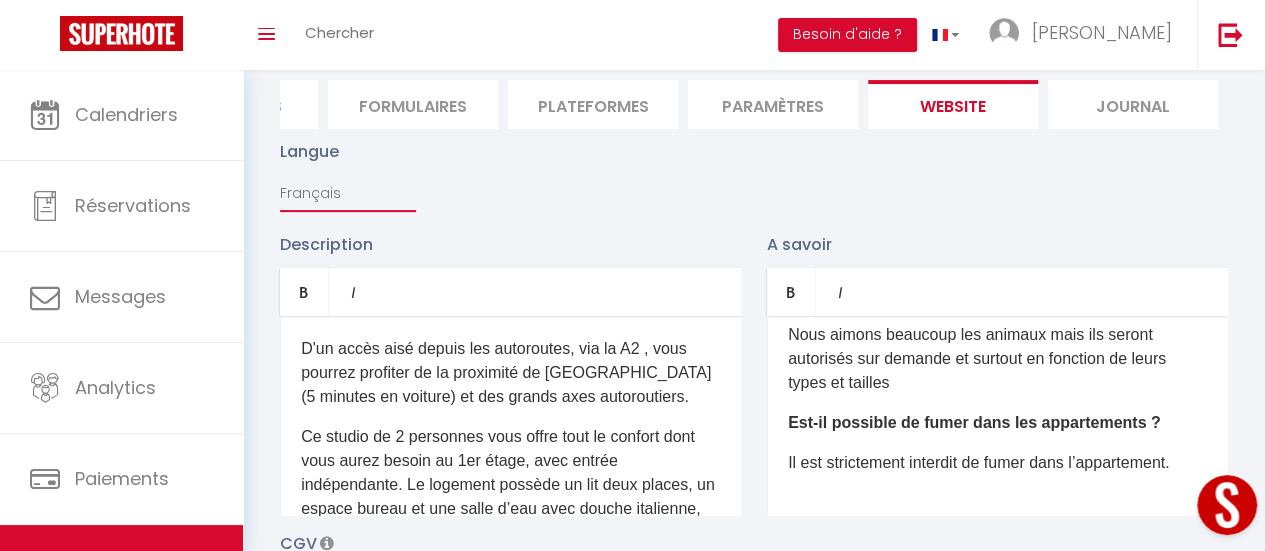 click on "Français Anglais Portugais Espagnol [GEOGRAPHIC_DATA]" at bounding box center (348, 193) 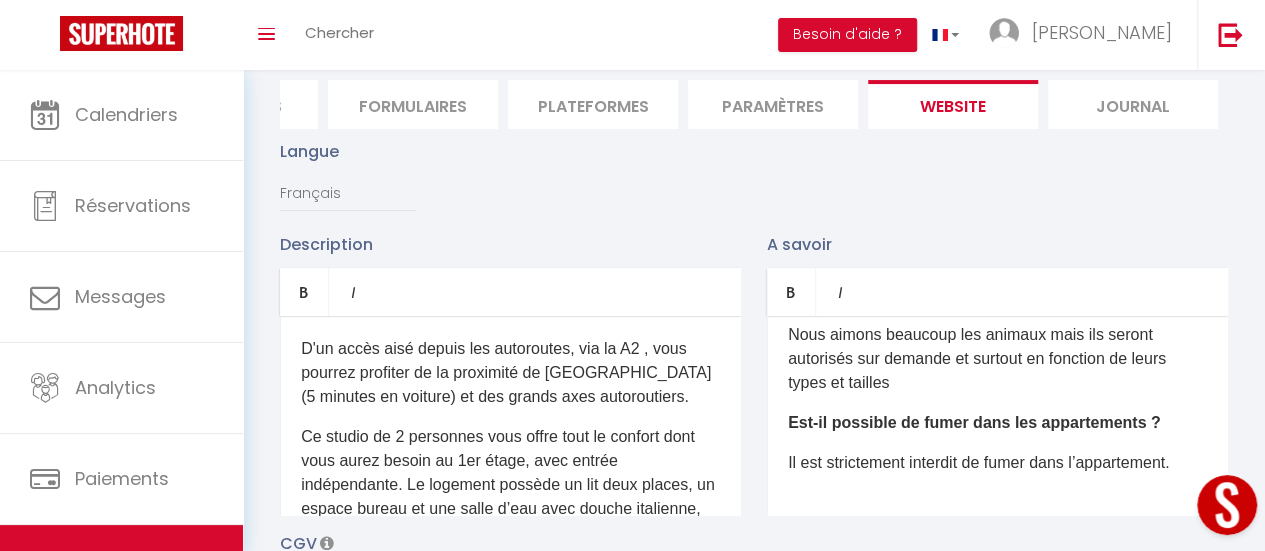 click on "Langue   Français Anglais Portugais Espagnol [GEOGRAPHIC_DATA]" at bounding box center (754, 185) 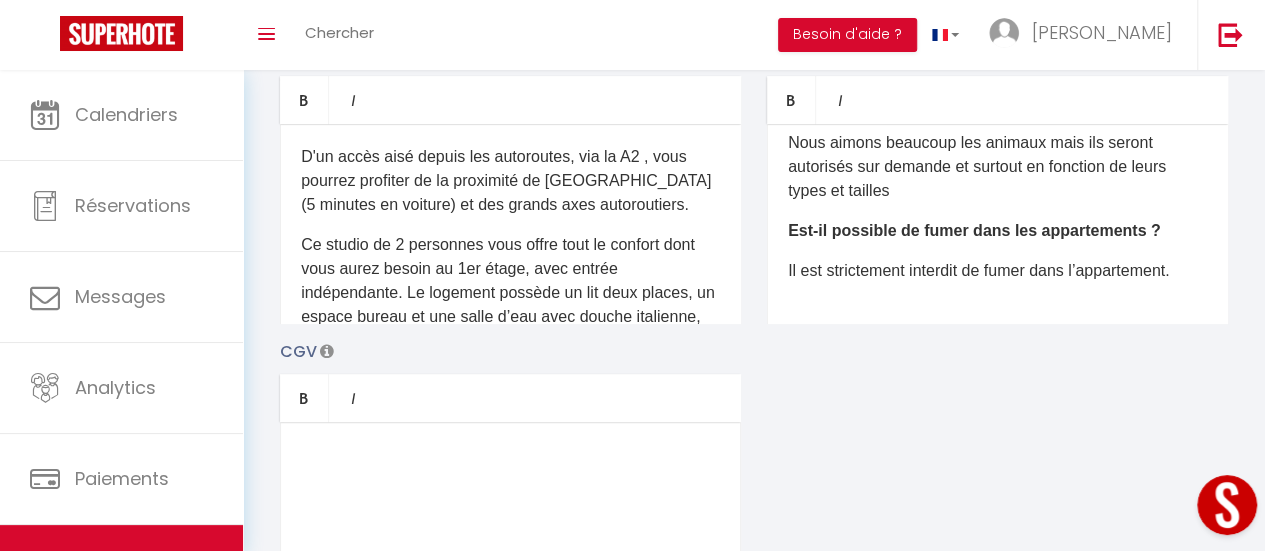 scroll, scrollTop: 319, scrollLeft: 0, axis: vertical 